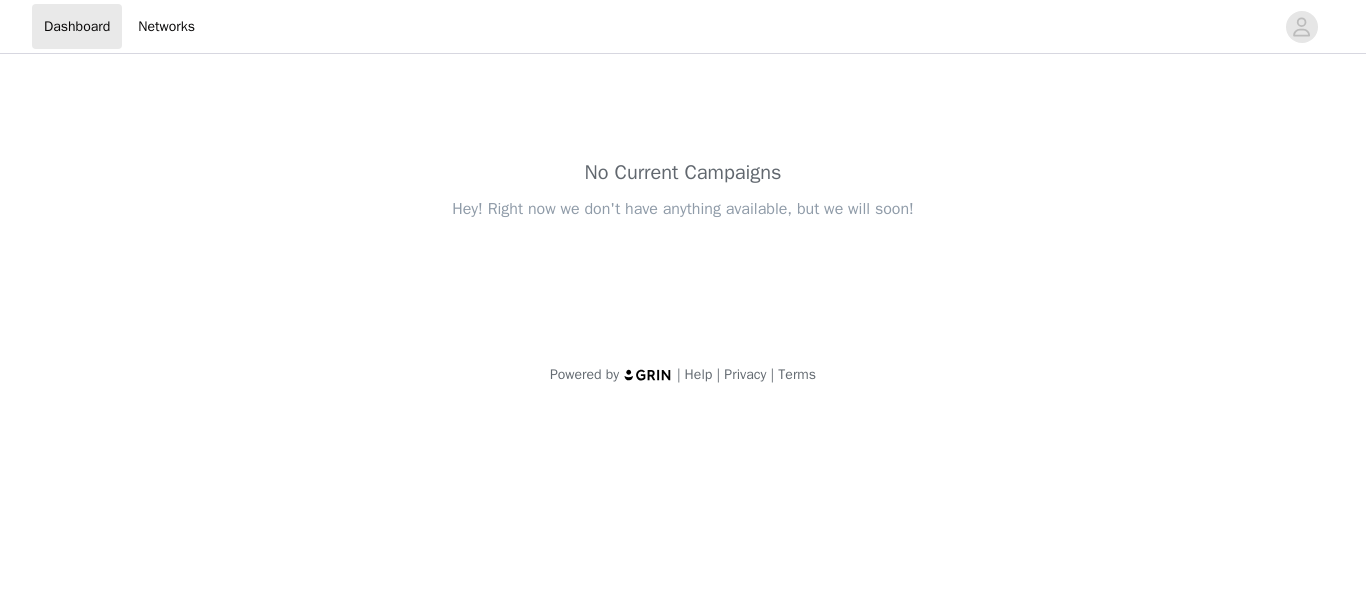 scroll, scrollTop: 0, scrollLeft: 0, axis: both 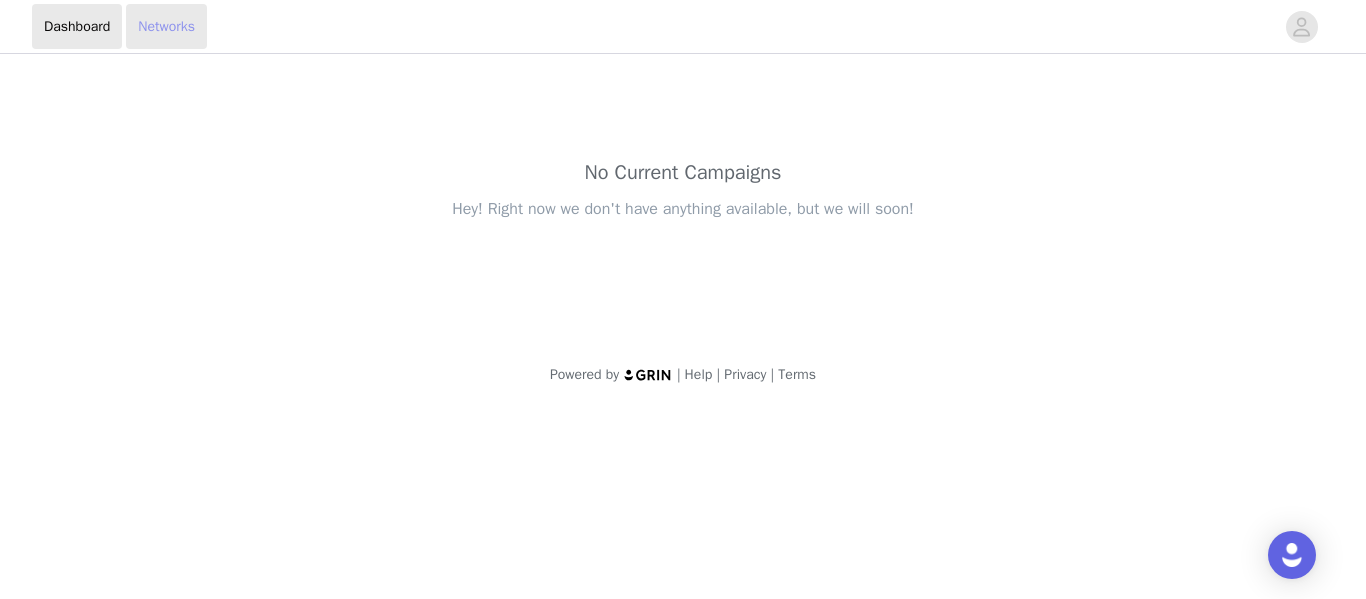 click on "Networks" at bounding box center (166, 26) 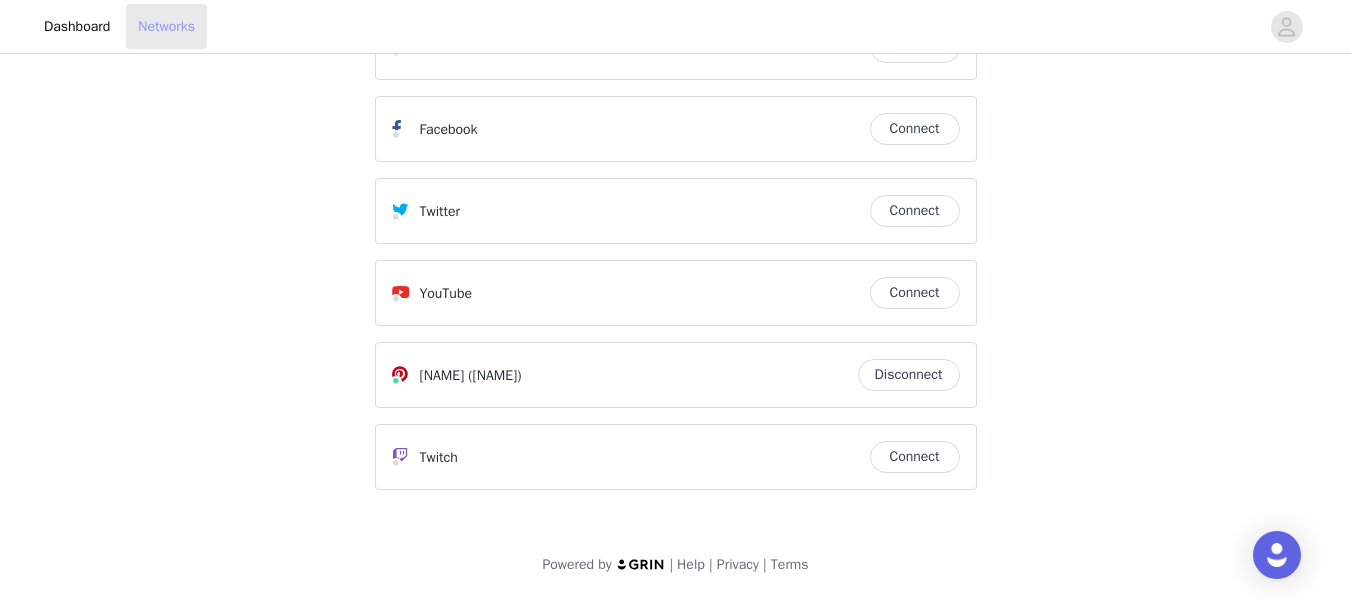 scroll, scrollTop: 0, scrollLeft: 0, axis: both 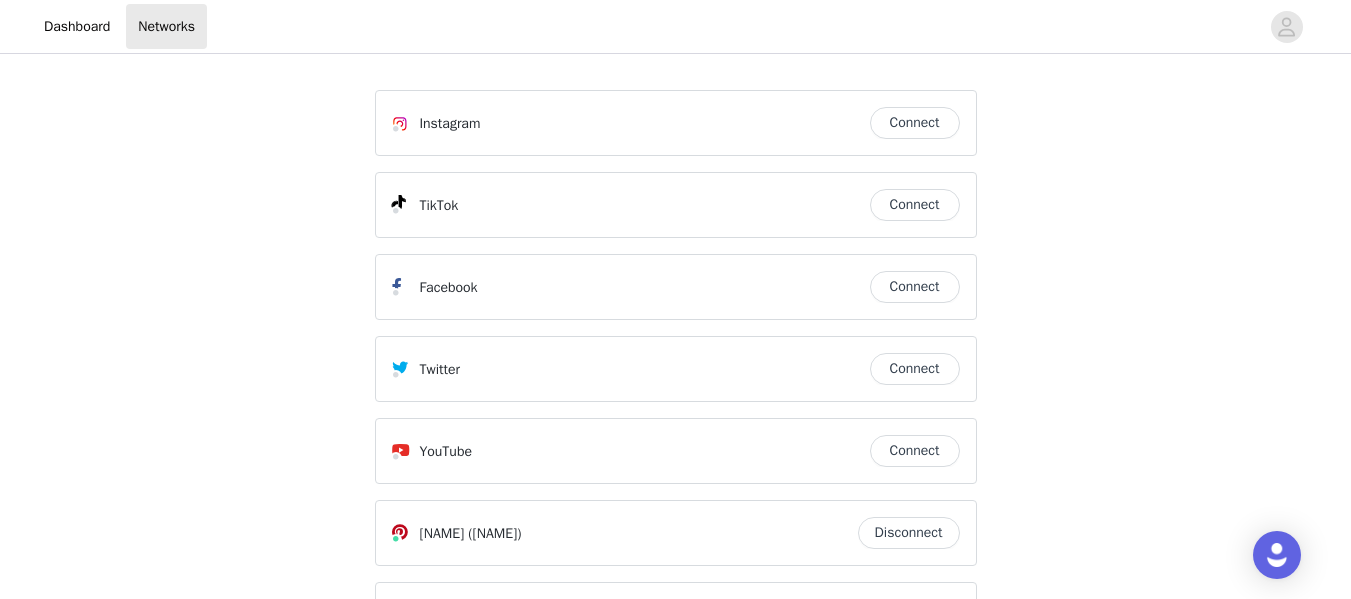 click on "Dashboard Networks" at bounding box center (675, 26) 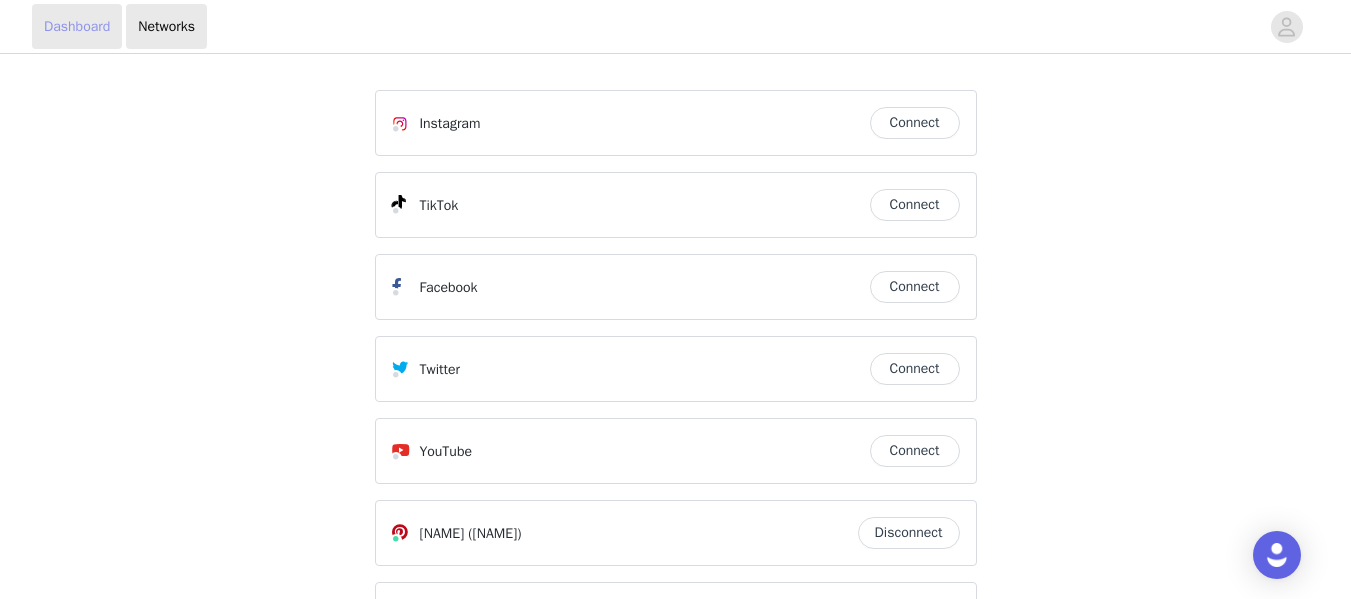click on "Dashboard" at bounding box center [77, 26] 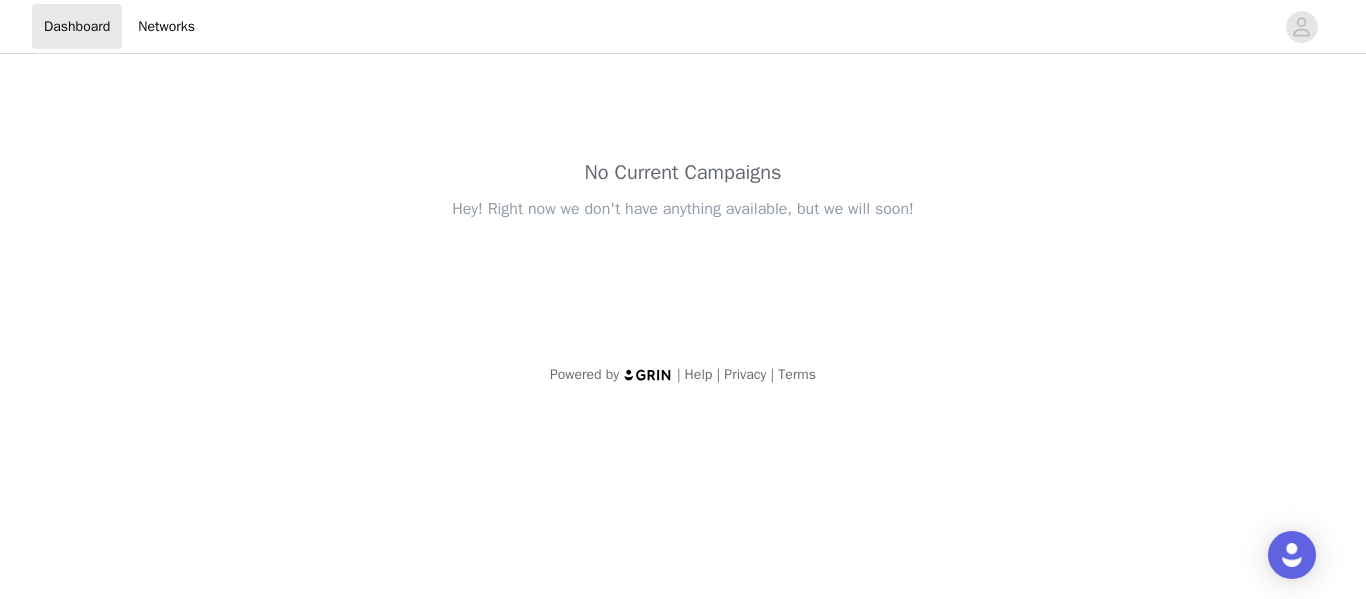 click on "Hey! Right now we don't have anything available, but we will soon!" at bounding box center (683, 209) 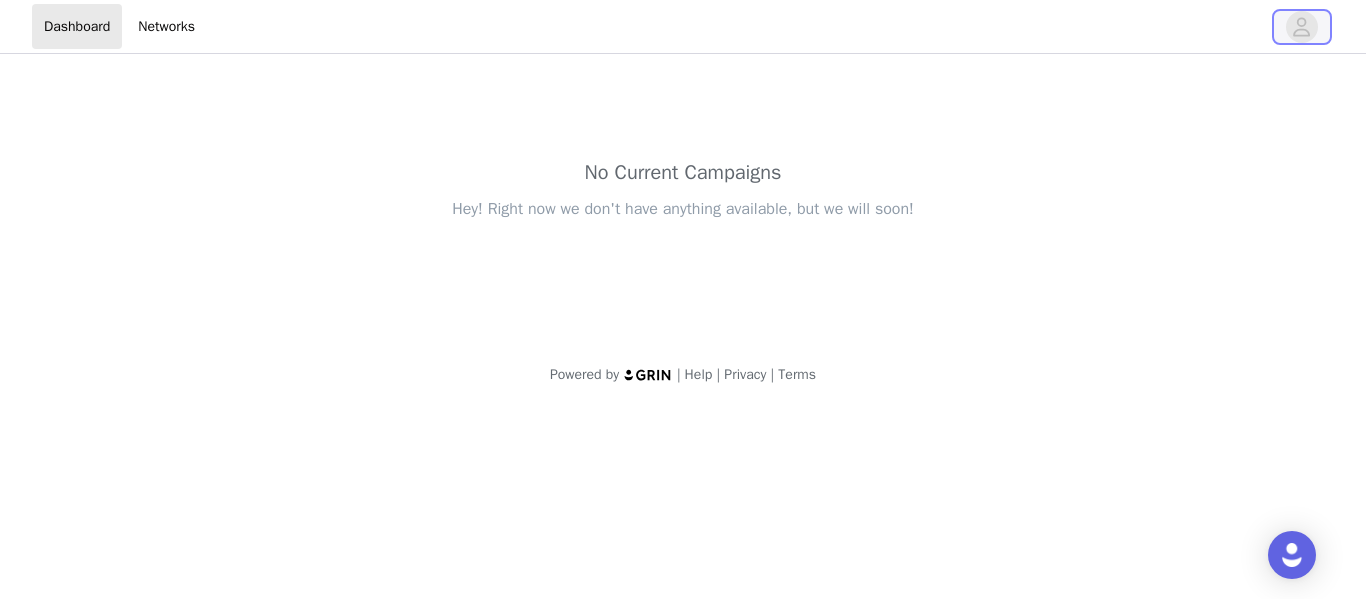 click 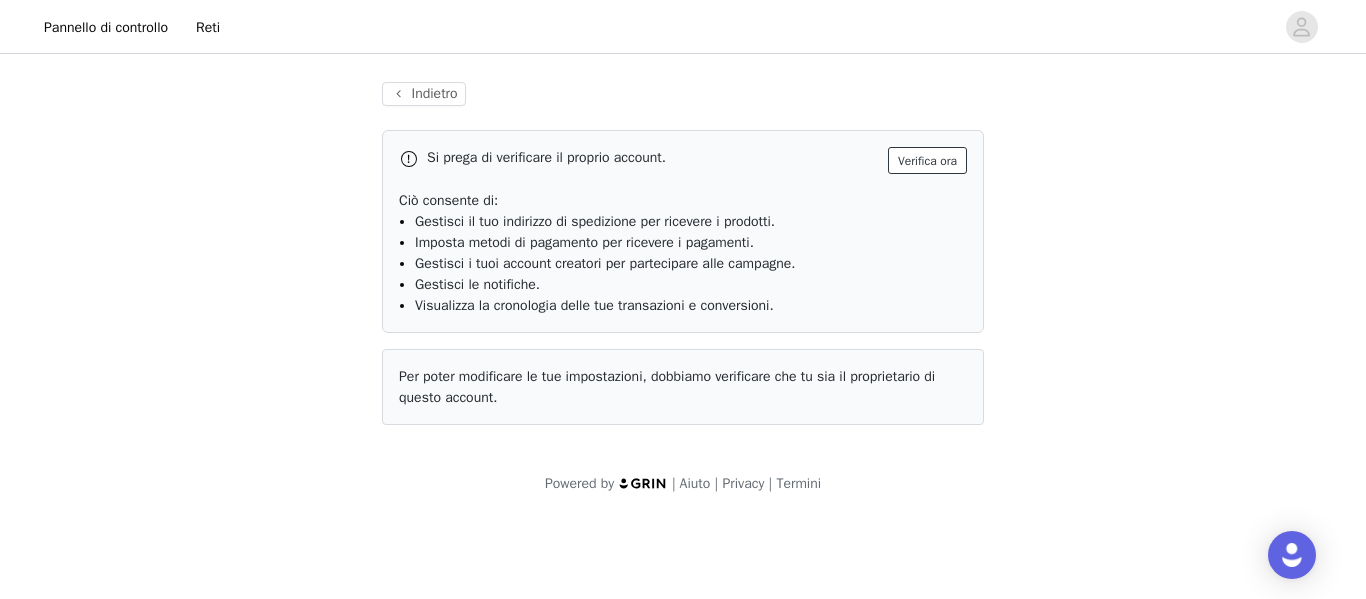 click on "Verifica ora" at bounding box center (927, 161) 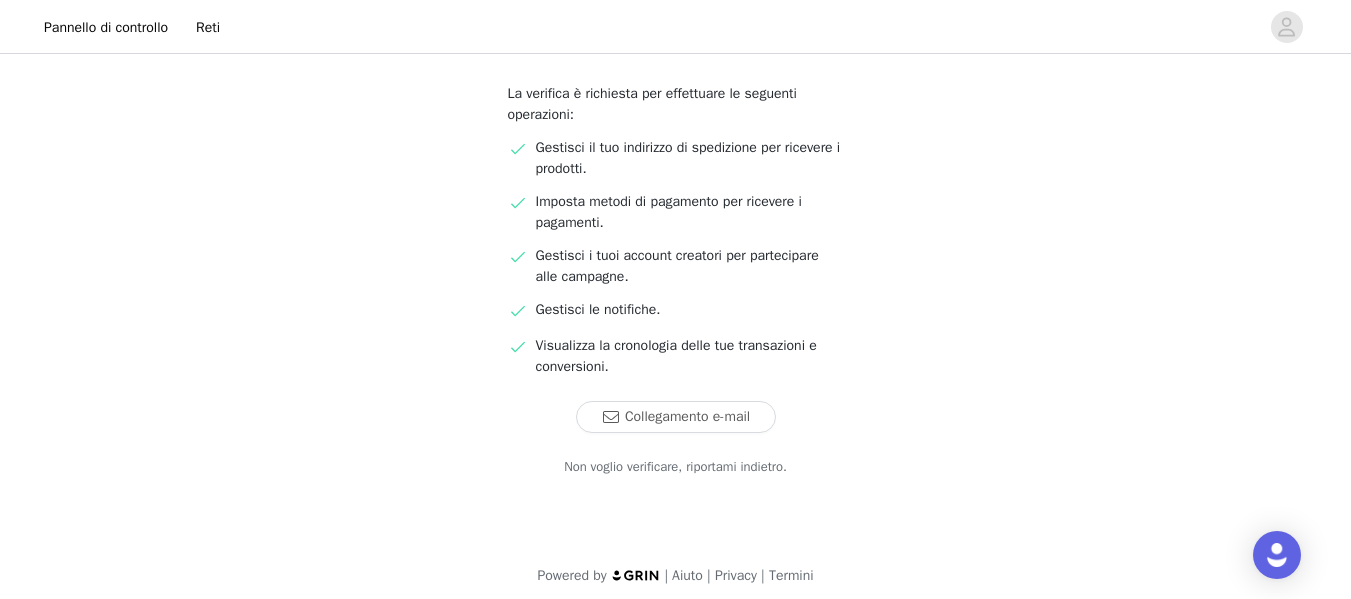 scroll, scrollTop: 194, scrollLeft: 0, axis: vertical 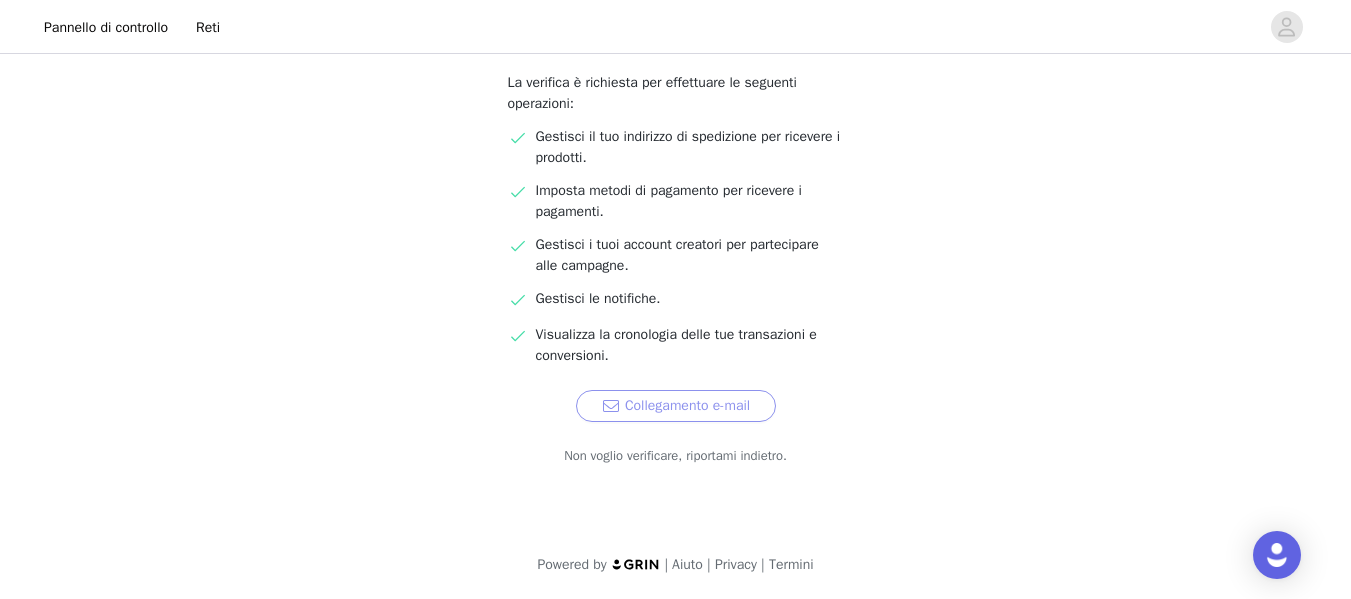 click on "Collegamento e-mail" at bounding box center [676, 406] 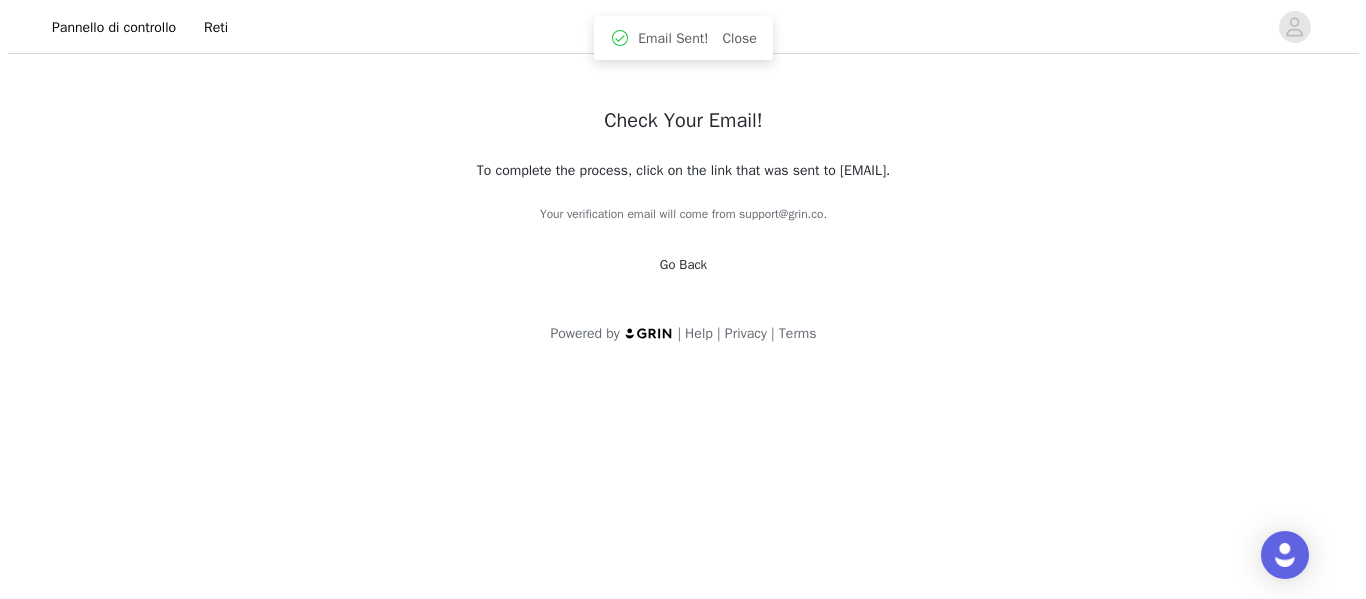 scroll, scrollTop: 0, scrollLeft: 0, axis: both 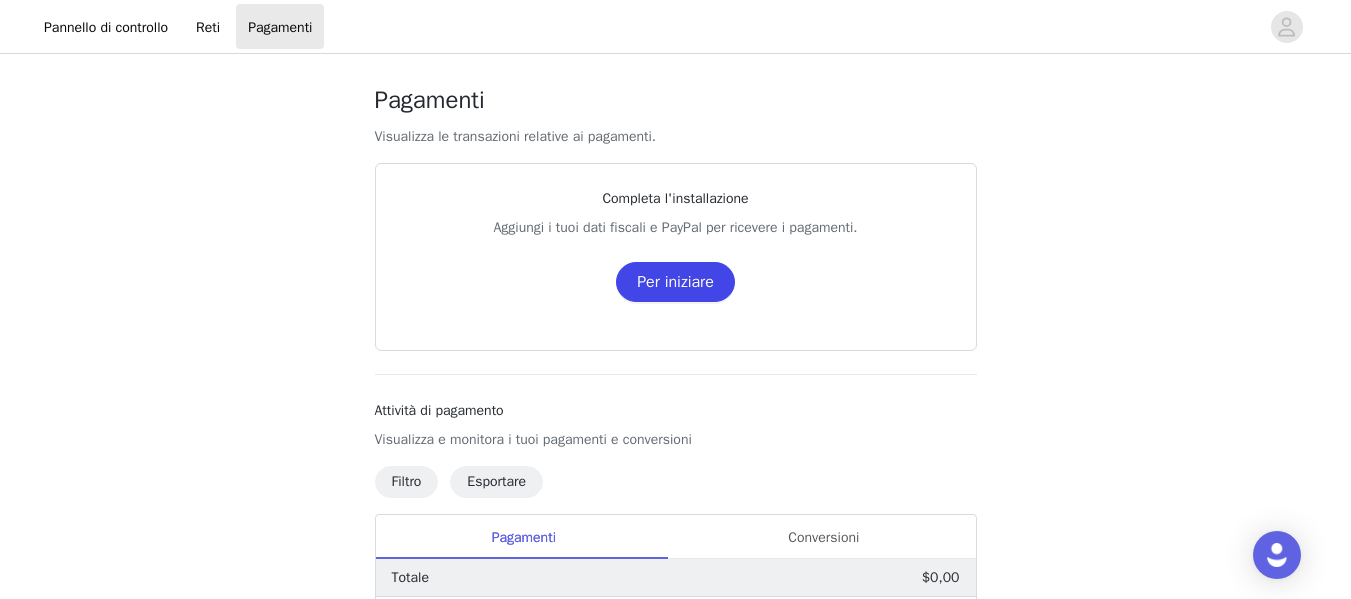click on "Per iniziare" at bounding box center (675, 282) 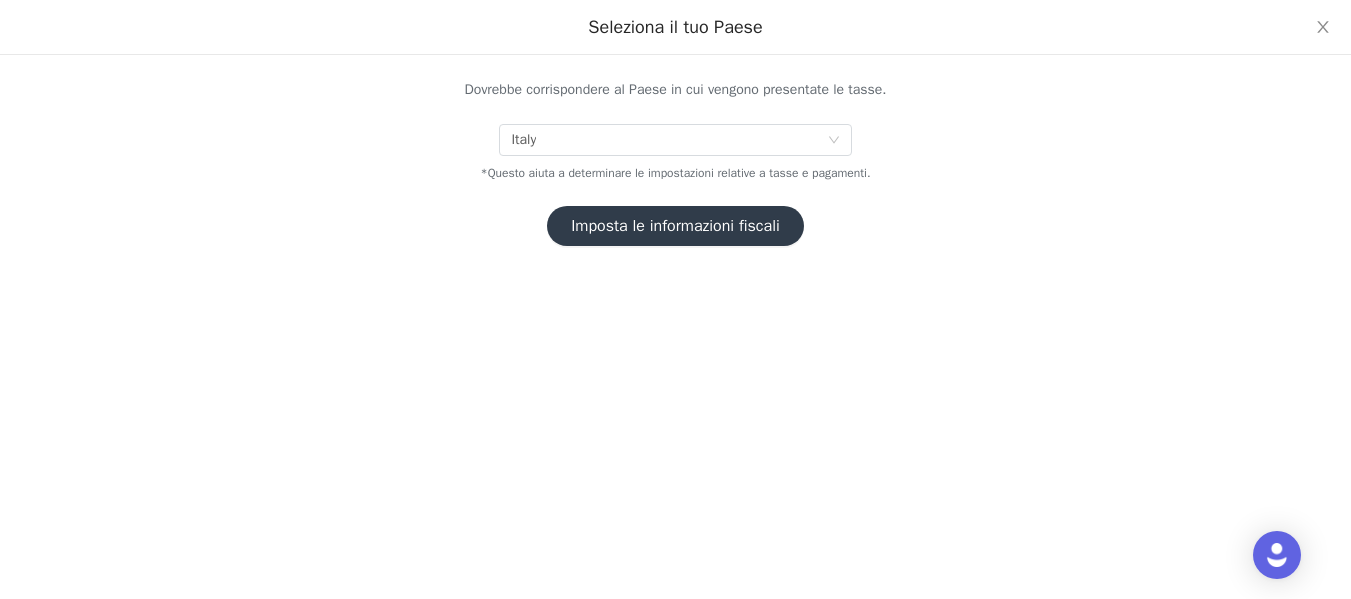 click on "Imposta le informazioni fiscali" at bounding box center [675, 226] 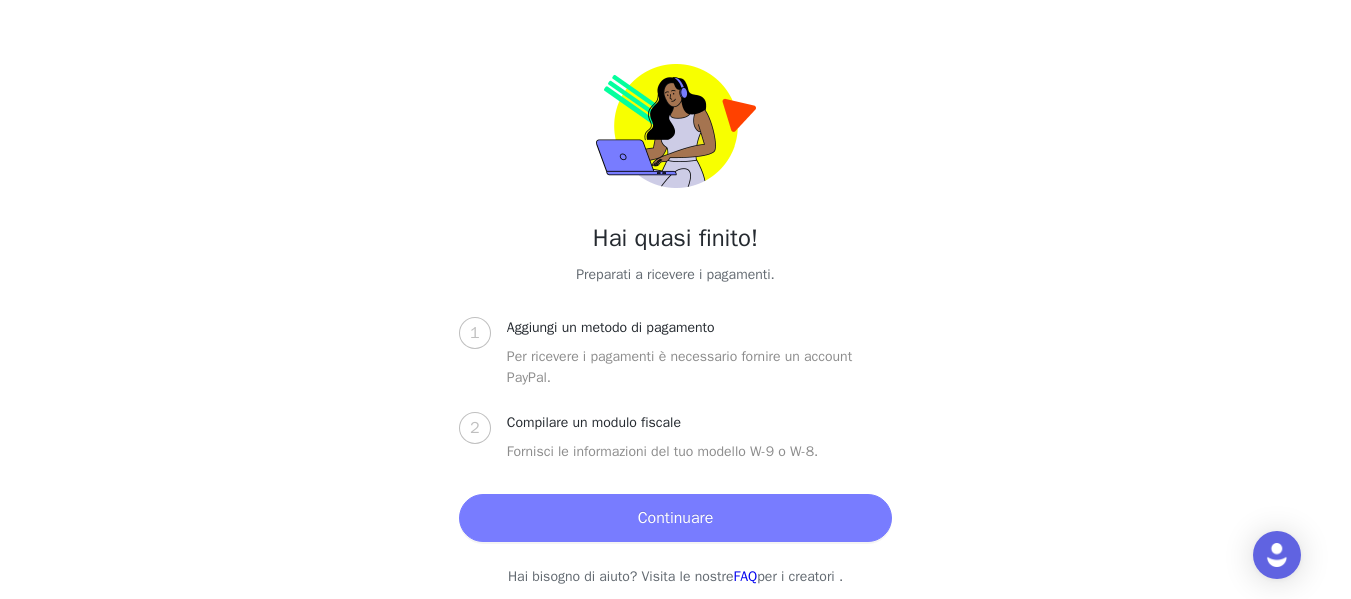 click on "Continuare" at bounding box center [675, 518] 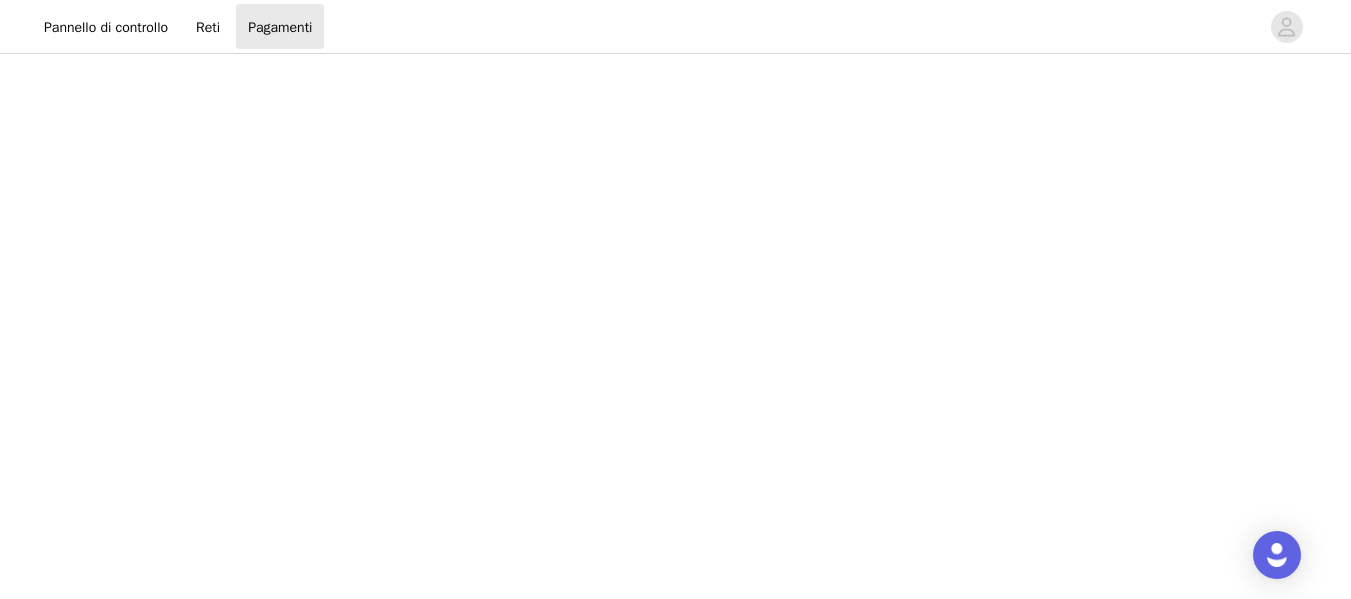 scroll, scrollTop: 246, scrollLeft: 0, axis: vertical 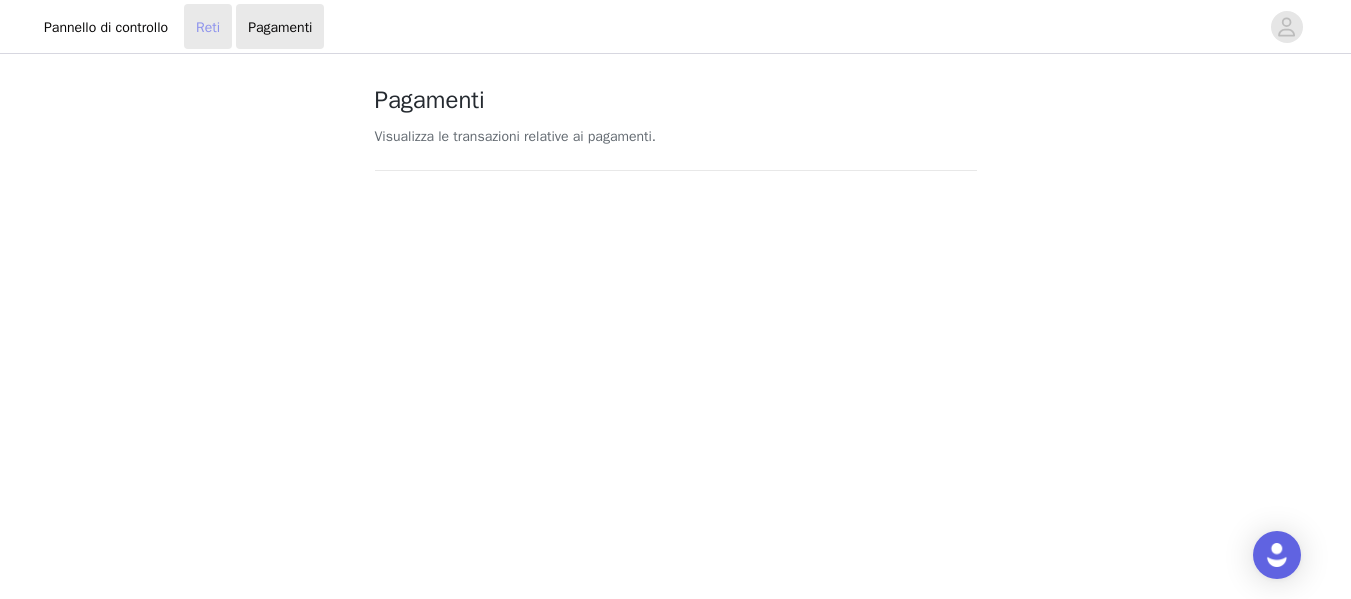 click on "Reti" at bounding box center (208, 26) 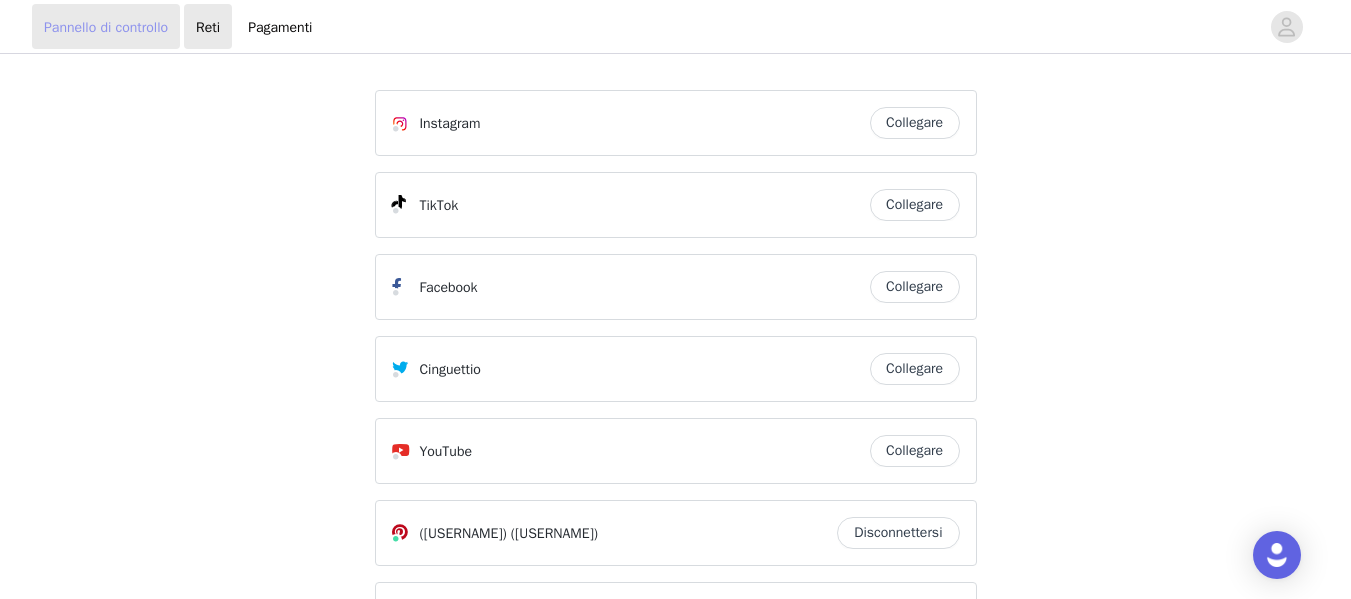 click on "Pannello di controllo" at bounding box center (106, 26) 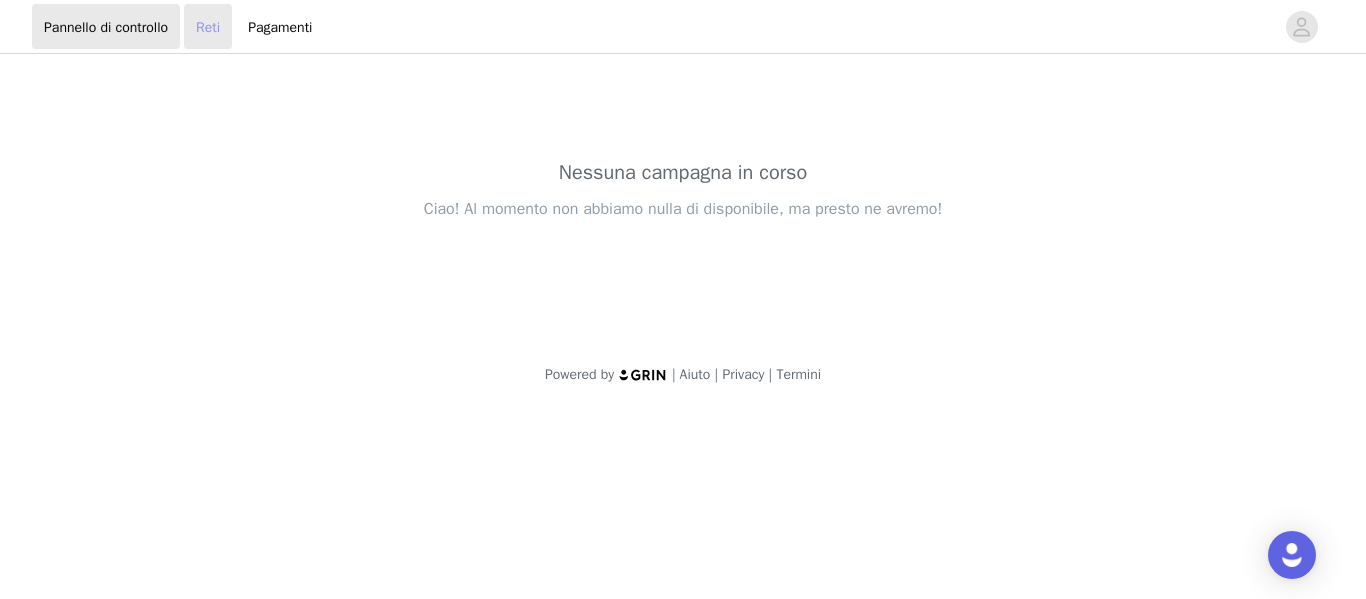click on "Reti" at bounding box center [208, 26] 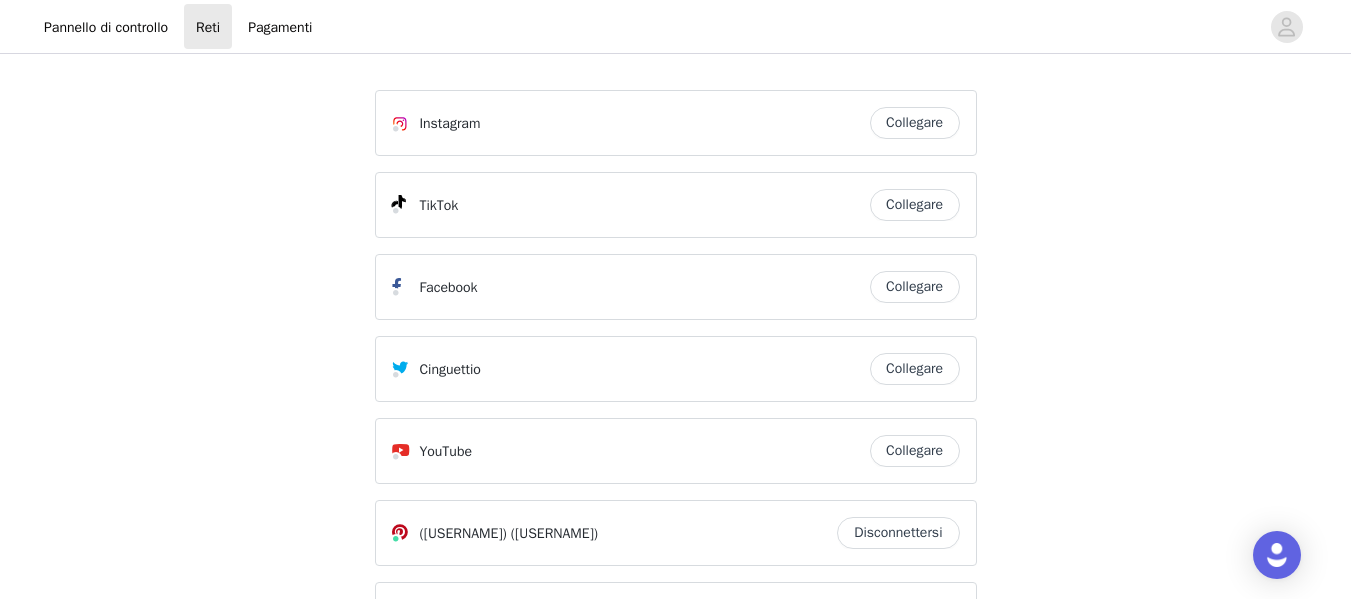 click on "Collegare" at bounding box center (915, 123) 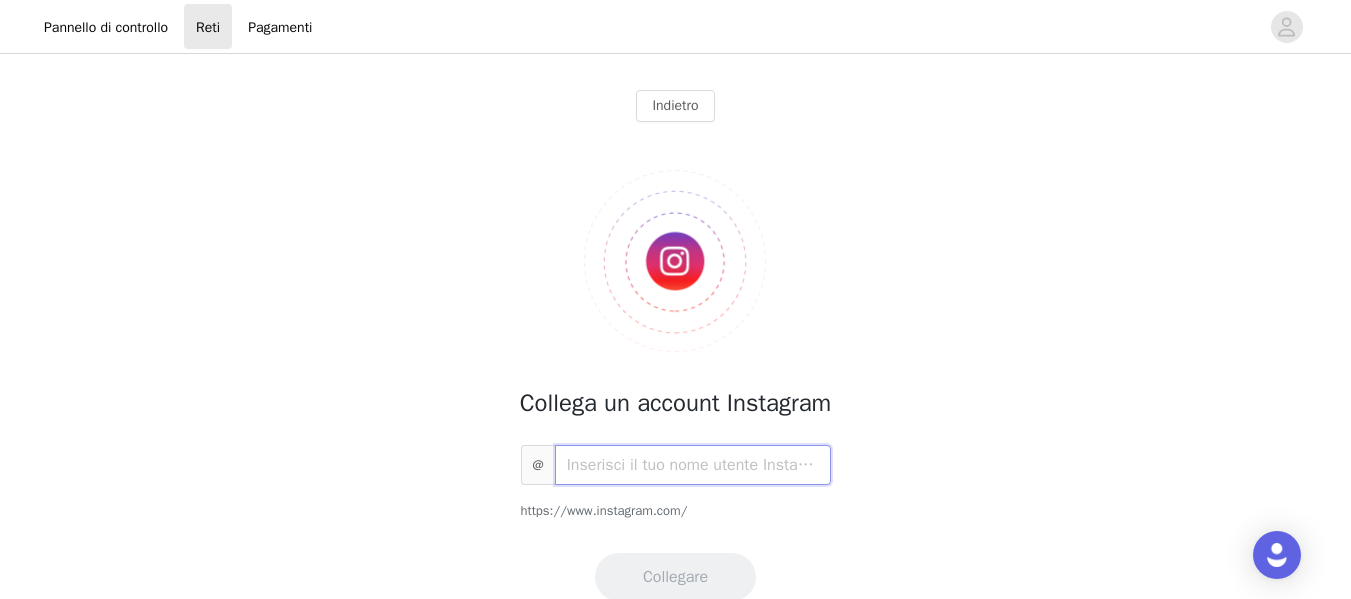 click at bounding box center (693, 465) 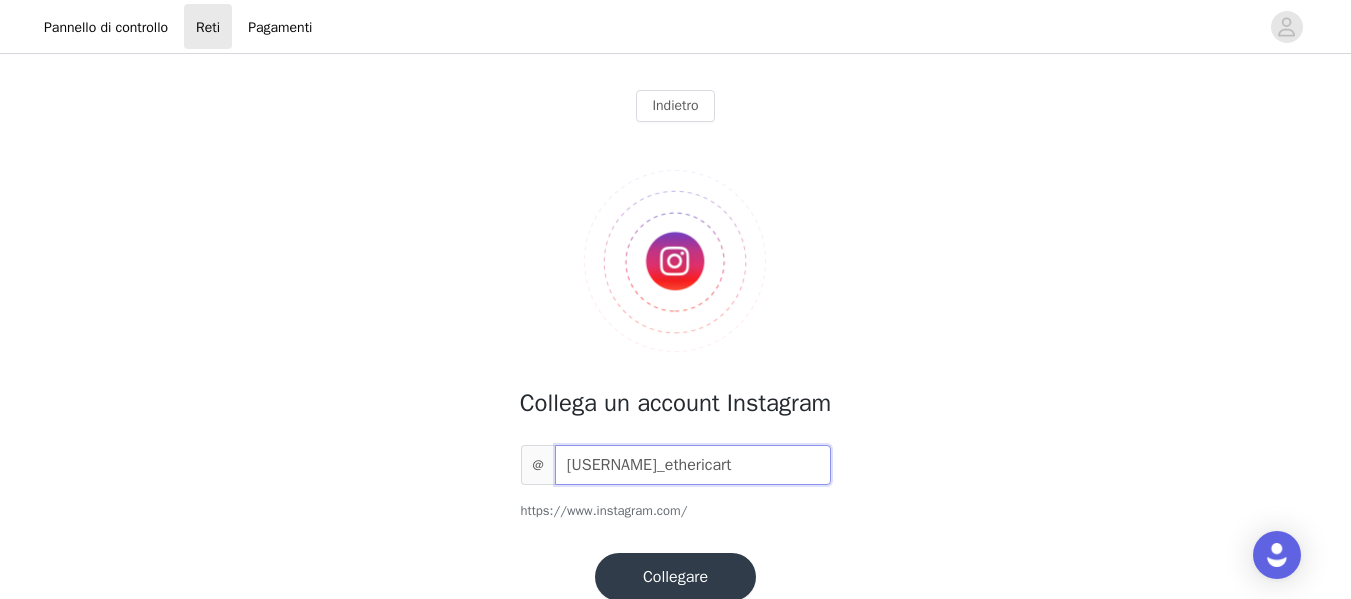 scroll, scrollTop: 88, scrollLeft: 0, axis: vertical 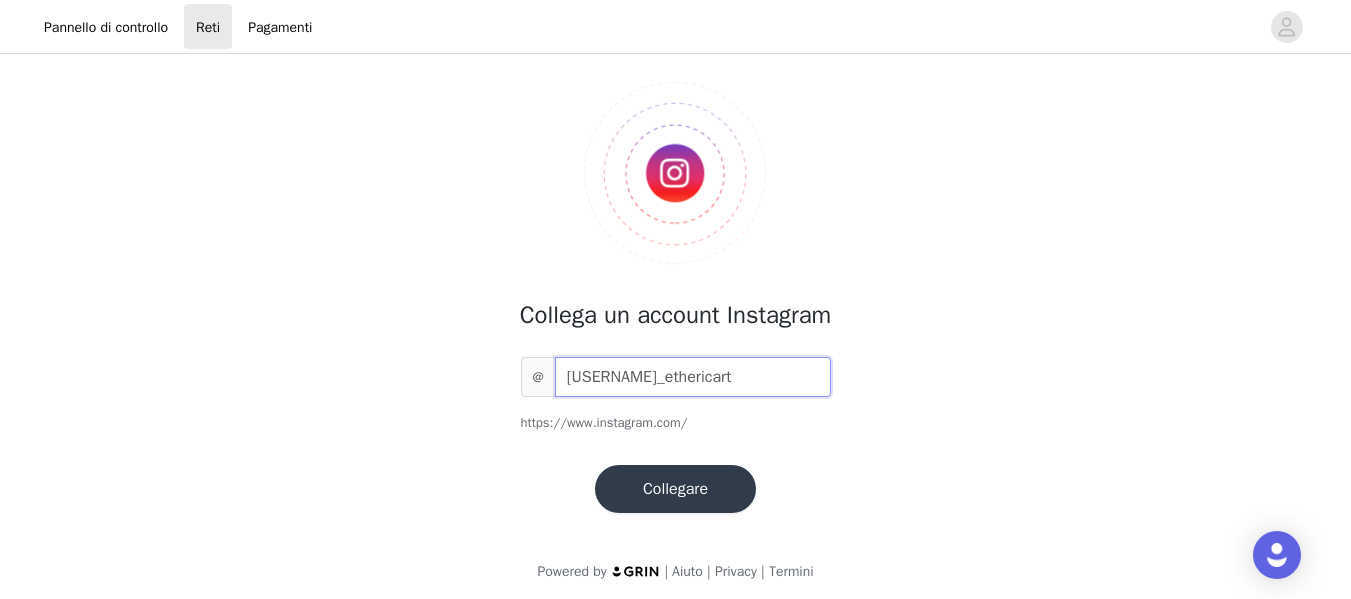 type on "erika_ethericart" 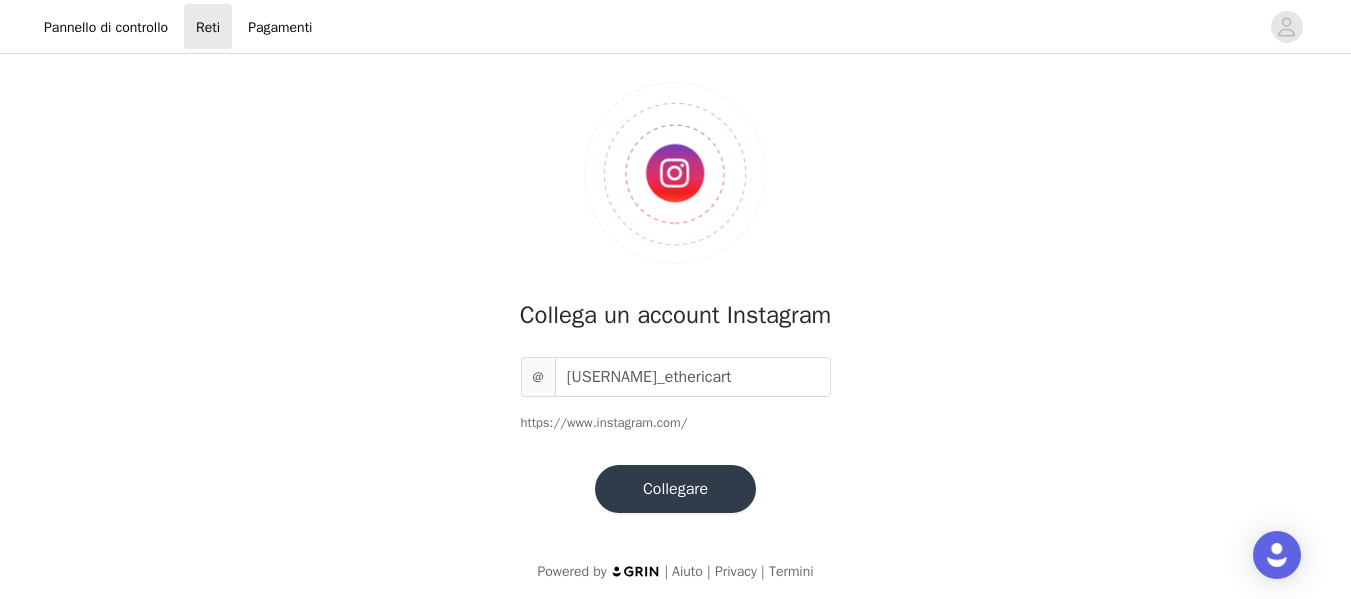 click on "Collegare" at bounding box center (675, 489) 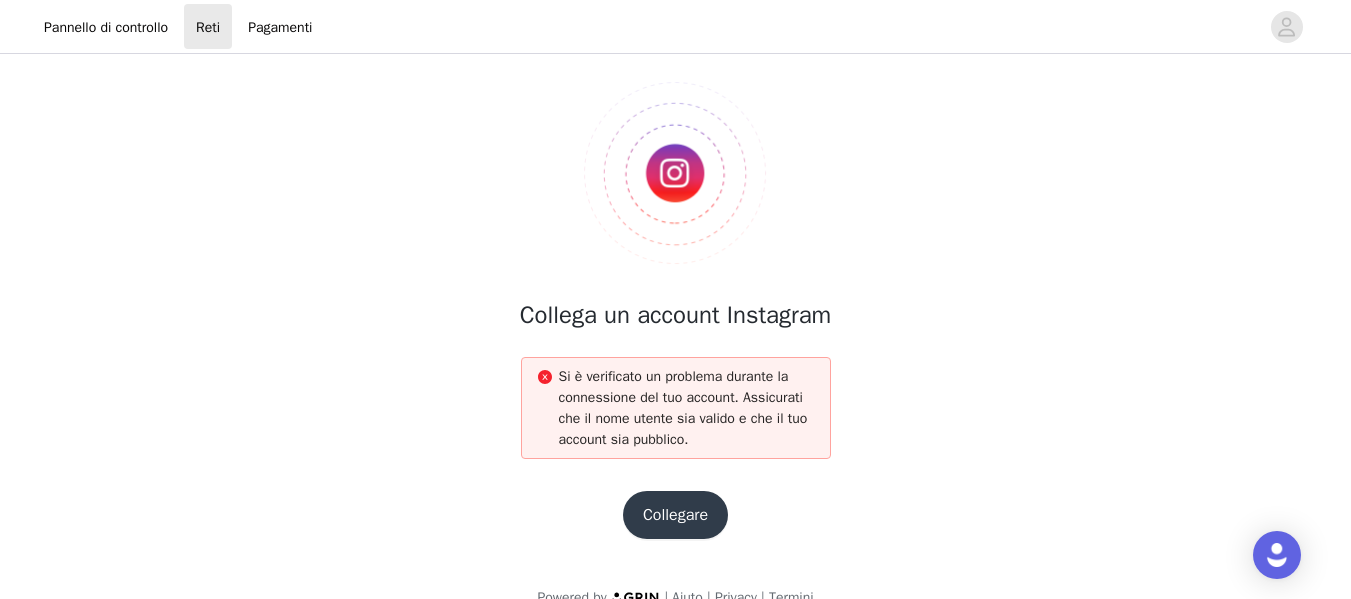 scroll, scrollTop: 0, scrollLeft: 0, axis: both 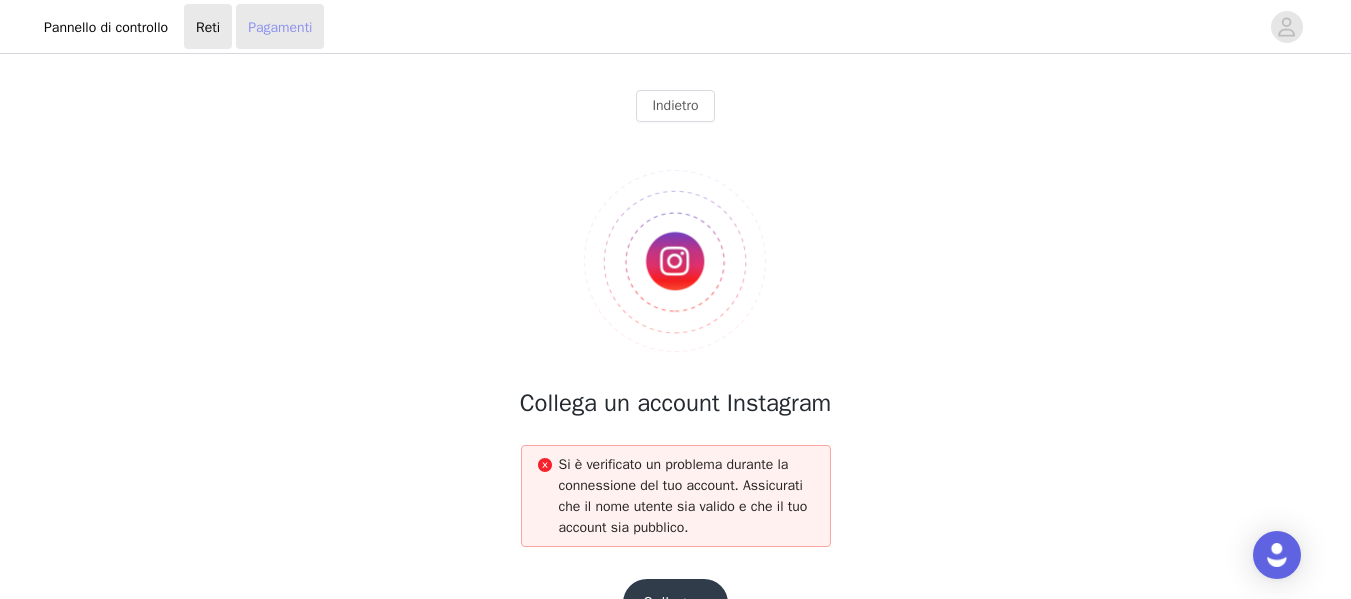 click on "Pagamenti" at bounding box center [280, 26] 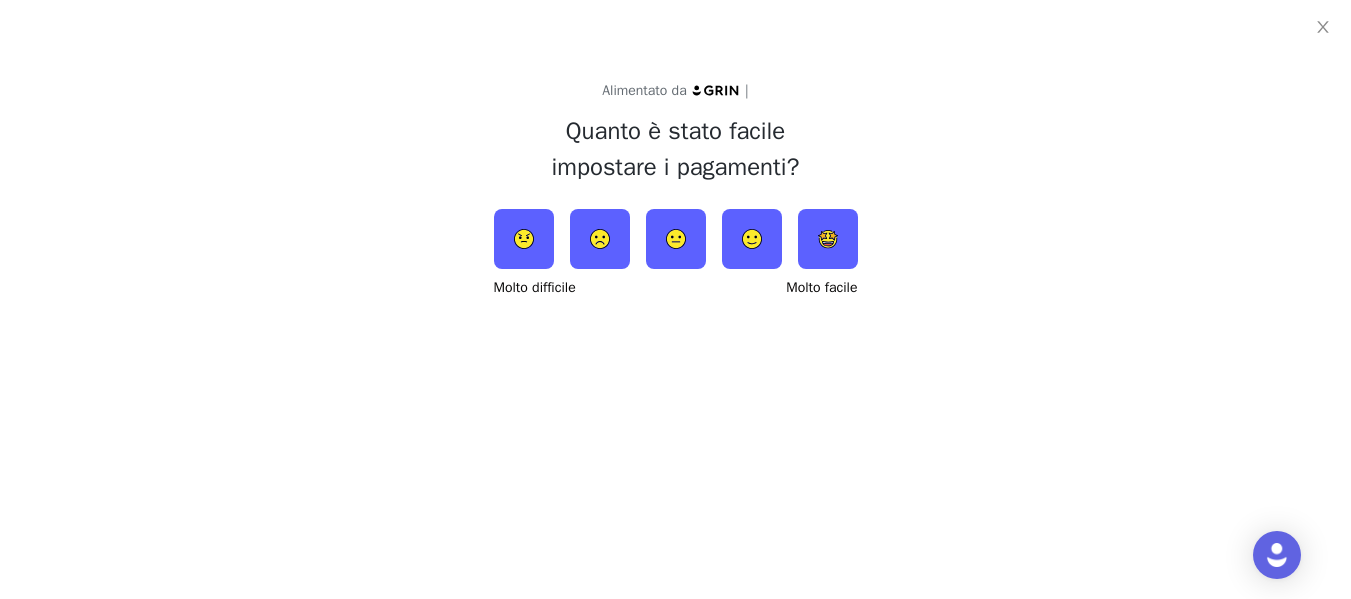 click at bounding box center (828, 239) 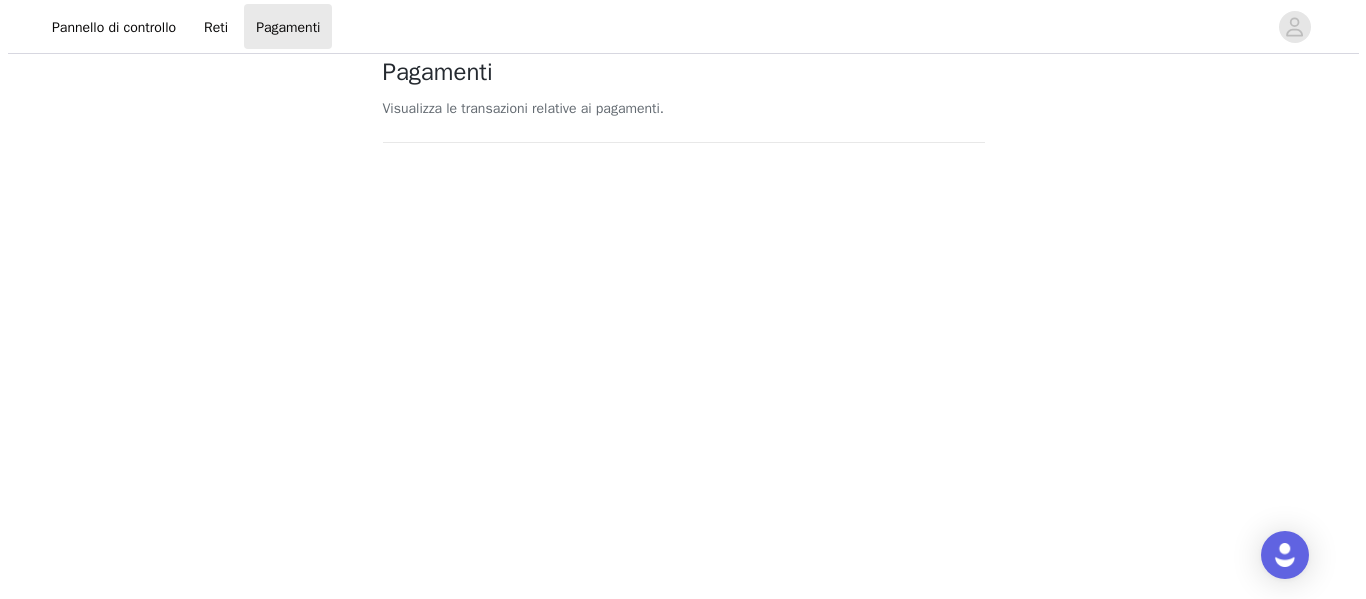 scroll, scrollTop: 0, scrollLeft: 0, axis: both 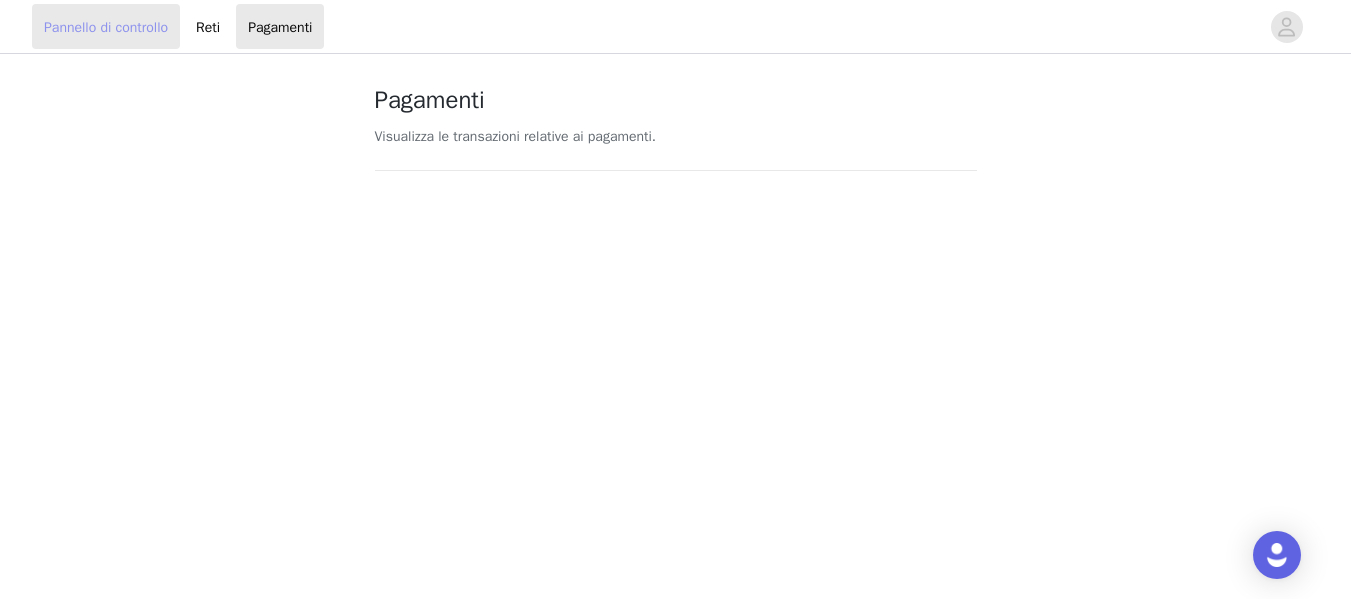 click on "Pannello di controllo" at bounding box center (106, 26) 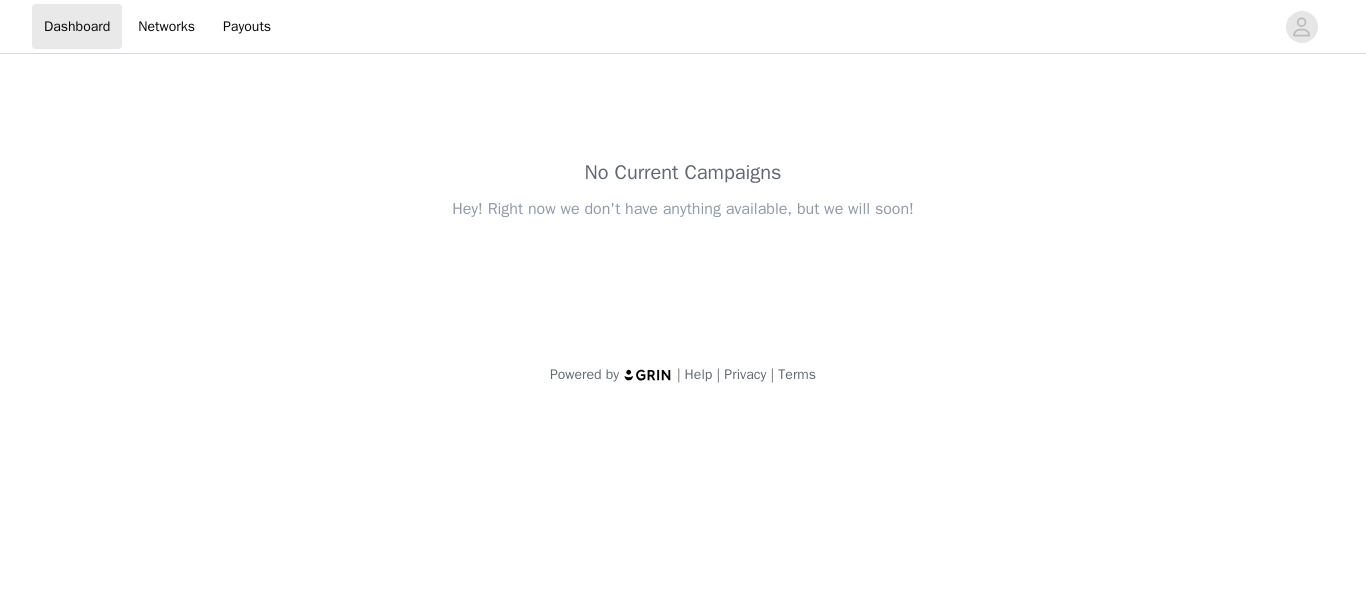 scroll, scrollTop: 0, scrollLeft: 0, axis: both 